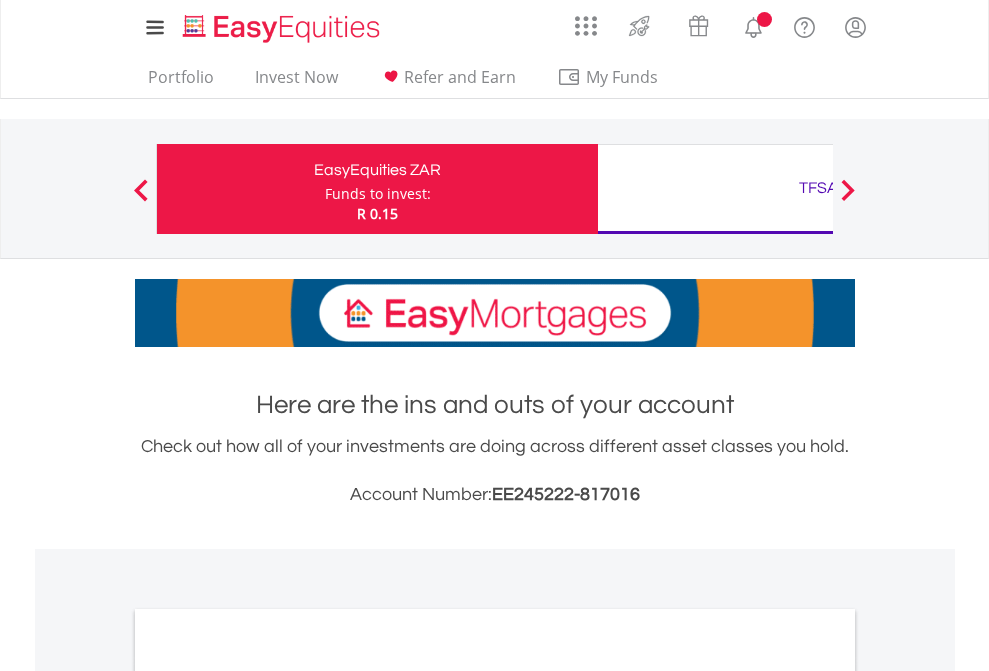 scroll, scrollTop: 0, scrollLeft: 0, axis: both 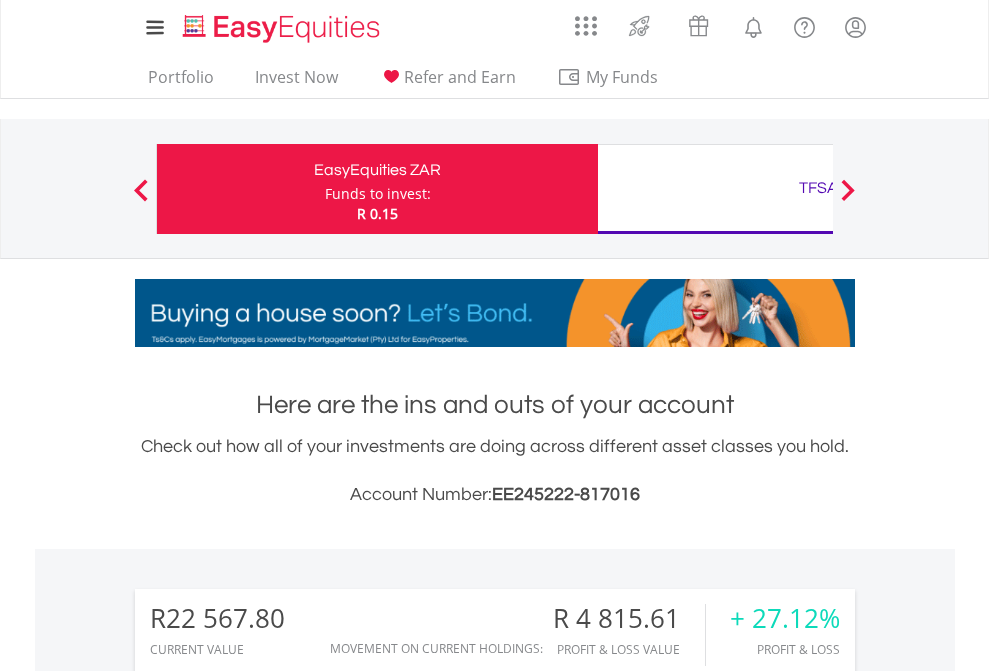 click on "Funds to invest:" at bounding box center [378, 194] 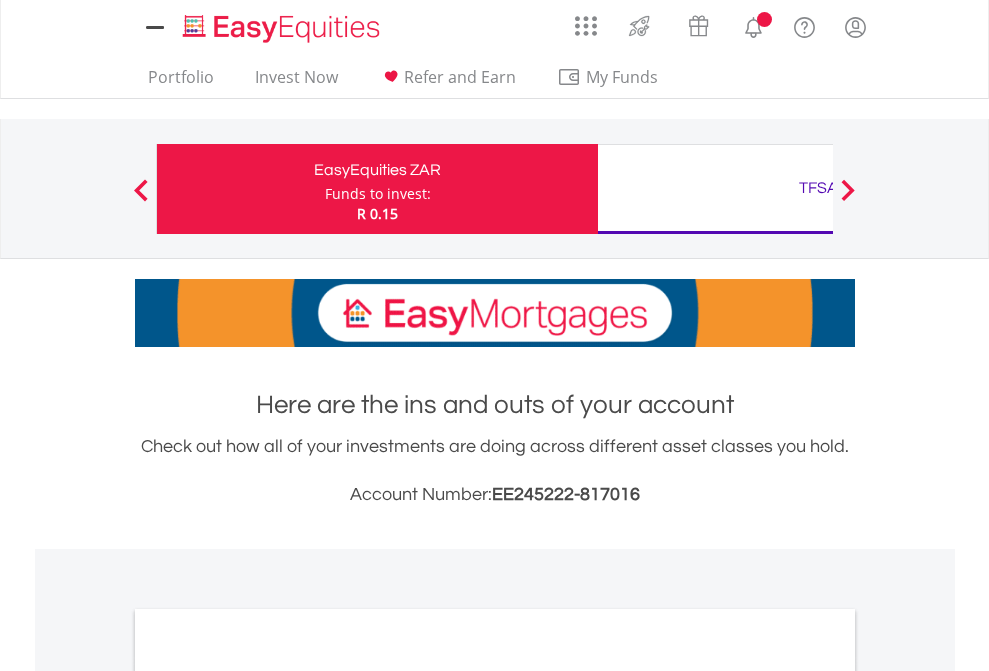 scroll, scrollTop: 0, scrollLeft: 0, axis: both 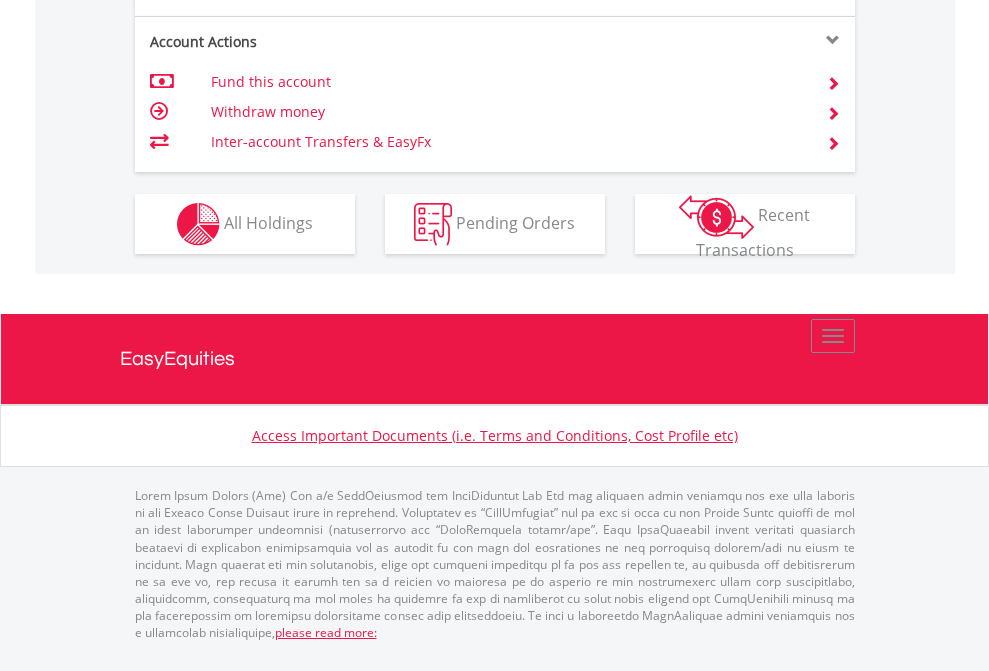 click on "Investment types" at bounding box center (706, -337) 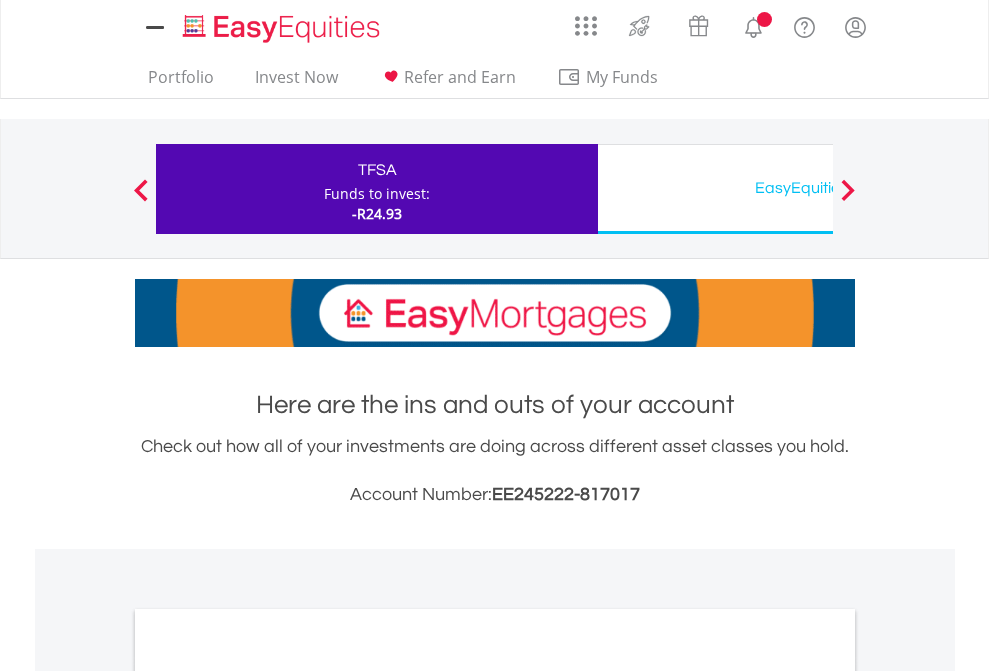 scroll, scrollTop: 0, scrollLeft: 0, axis: both 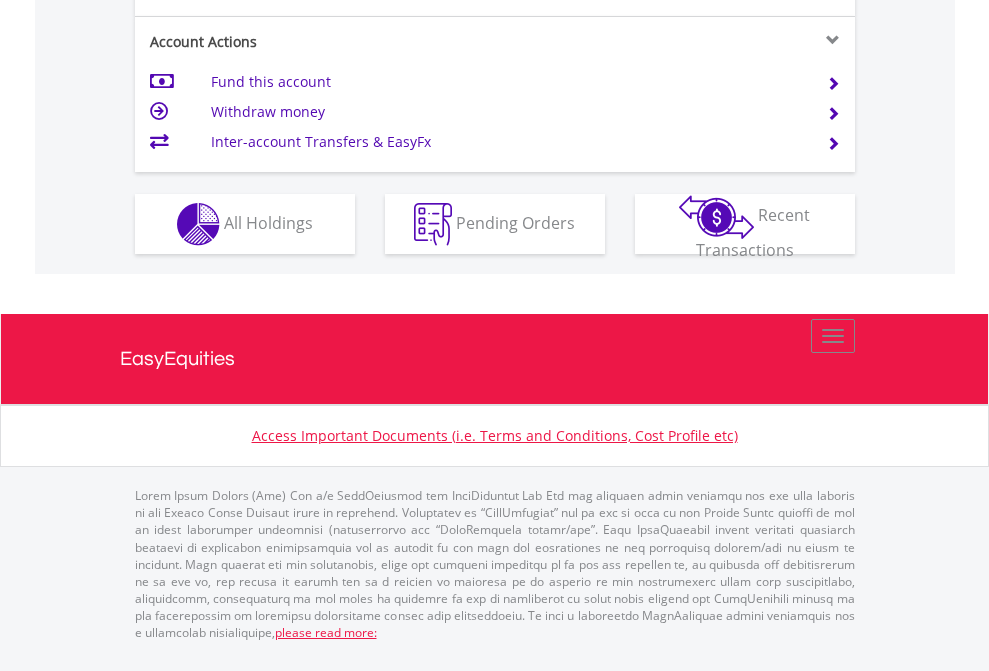 click on "Investment types" at bounding box center [706, -337] 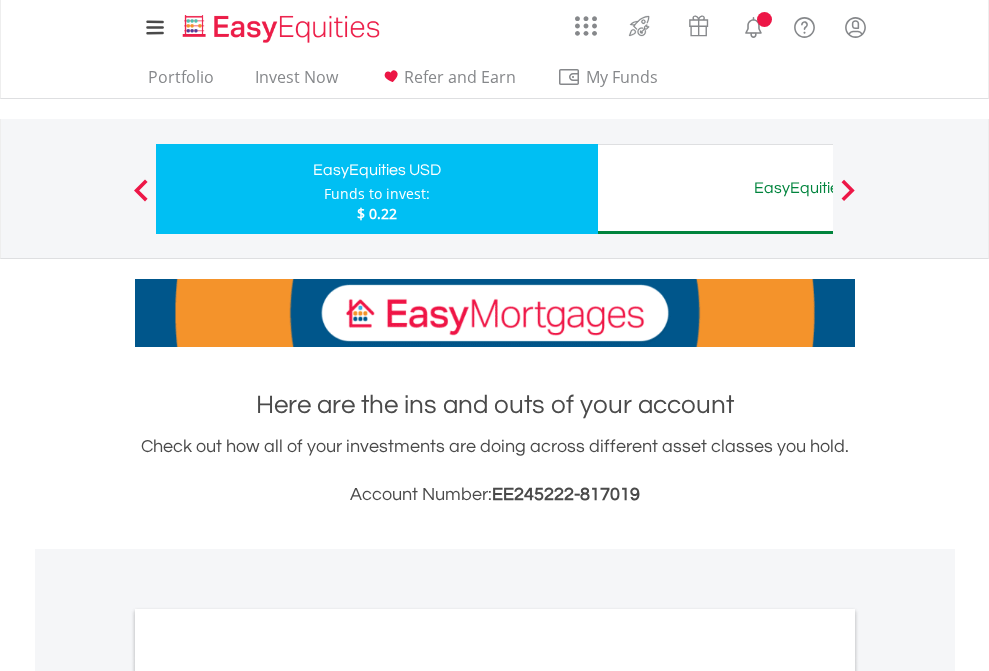 scroll, scrollTop: 0, scrollLeft: 0, axis: both 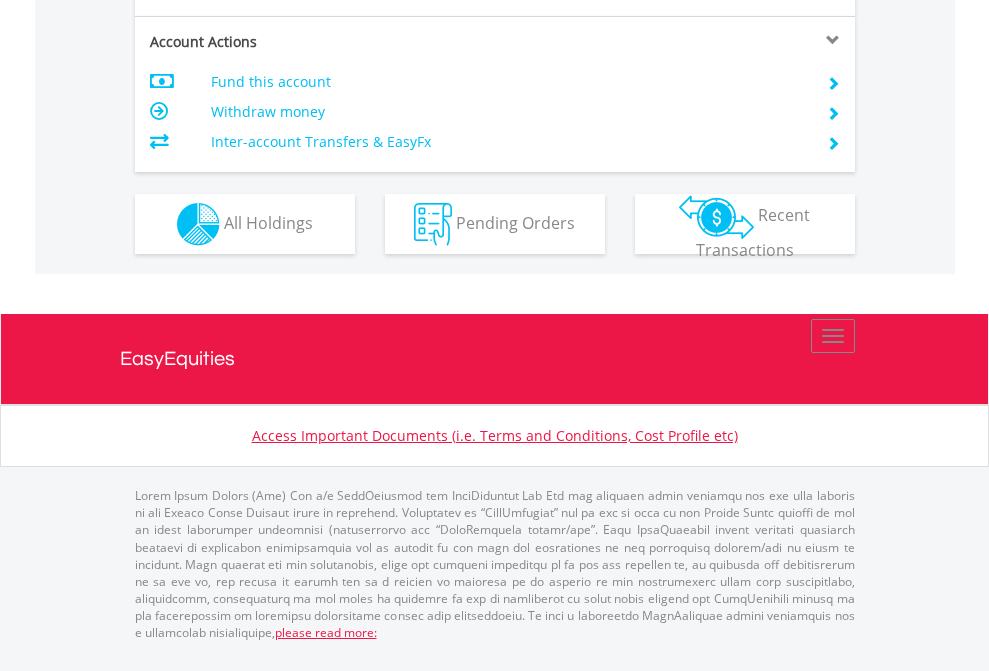 click on "Investment types" at bounding box center (706, -337) 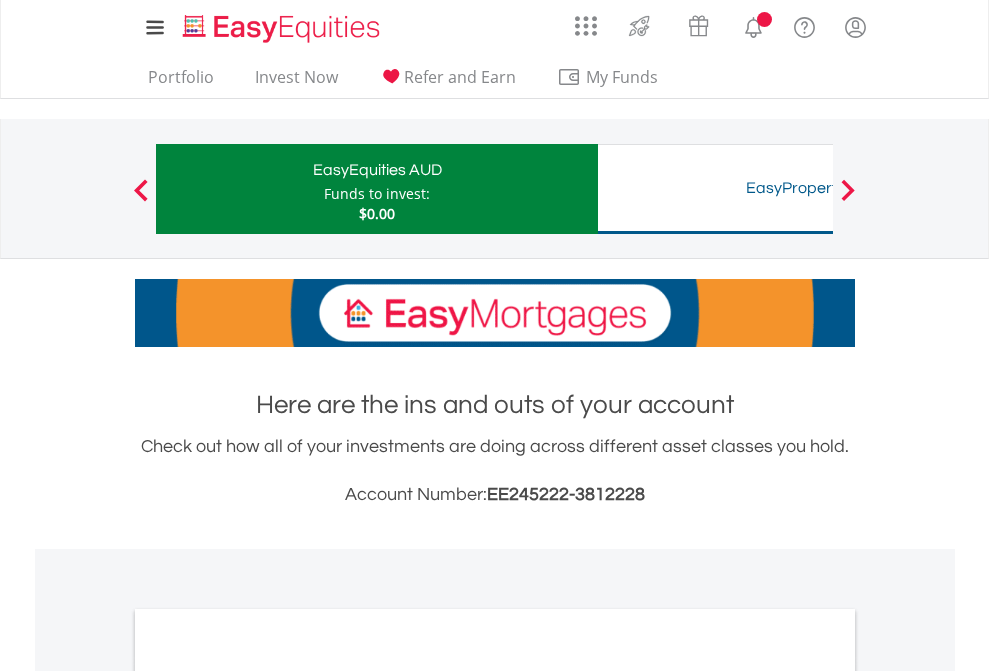 scroll, scrollTop: 0, scrollLeft: 0, axis: both 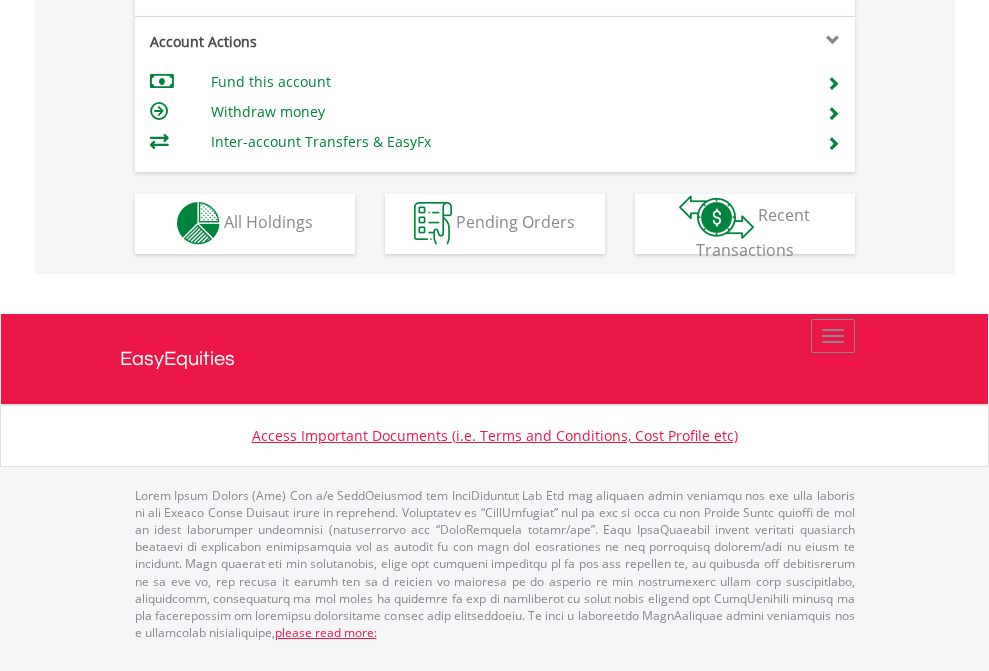 click on "Investment types" at bounding box center [706, -353] 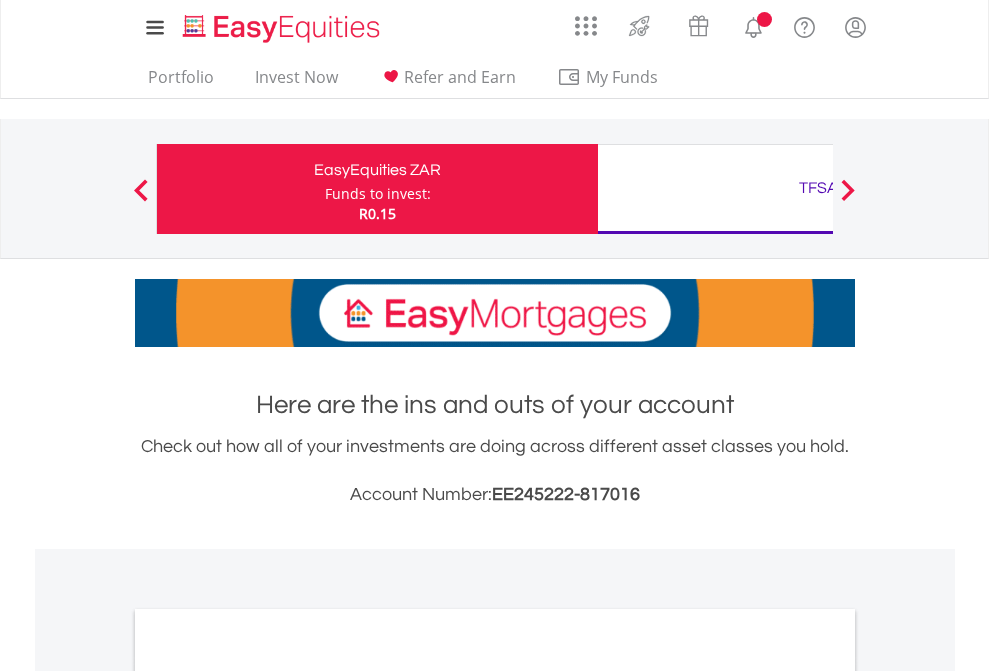 scroll, scrollTop: 0, scrollLeft: 0, axis: both 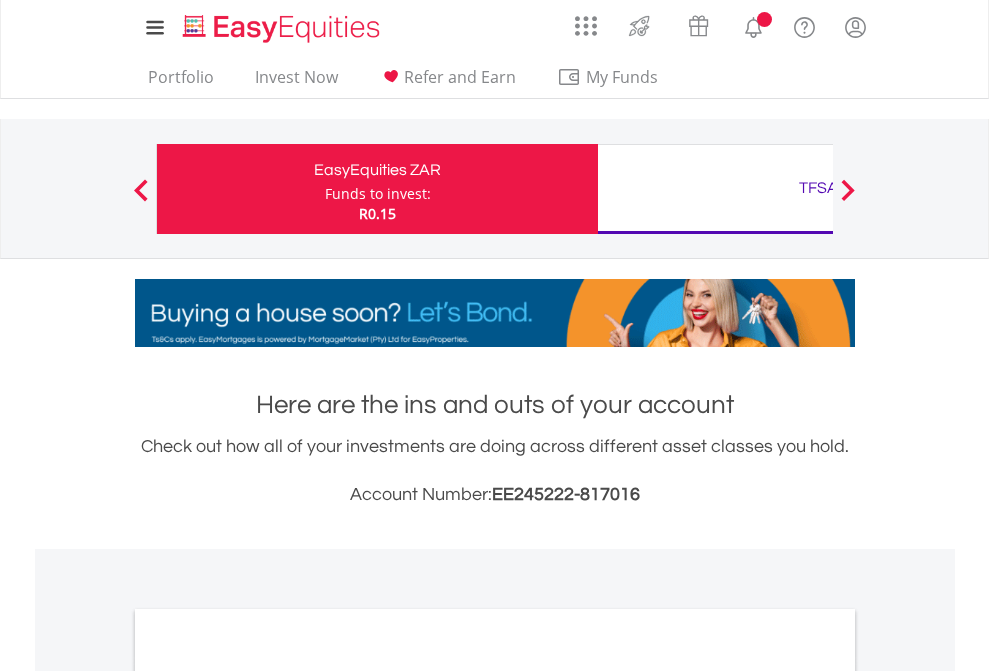 click on "All Holdings" at bounding box center [268, 1096] 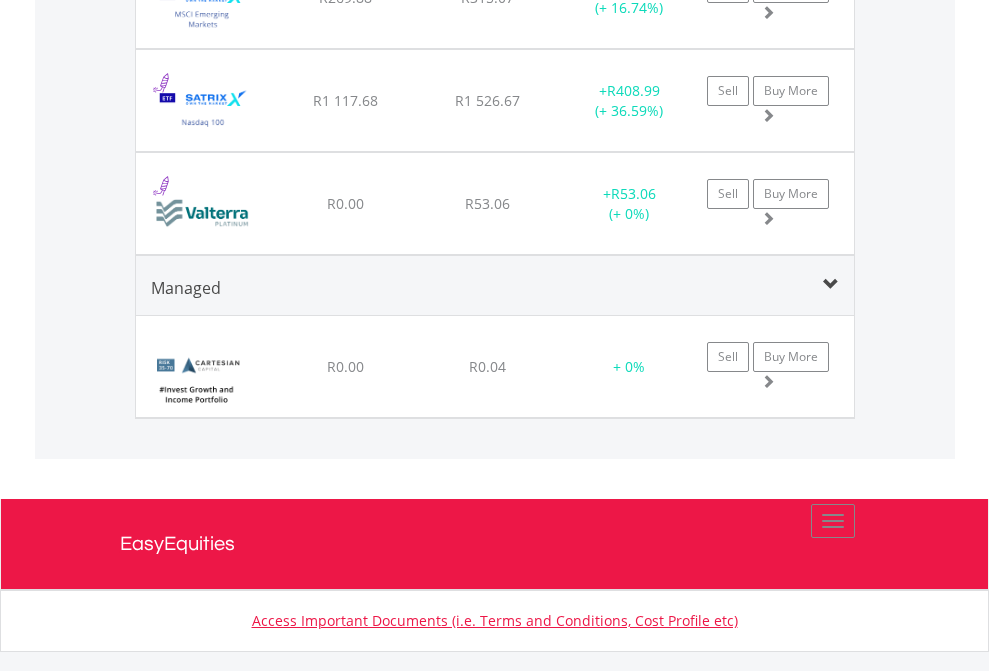 click on "TFSA" at bounding box center (818, -2197) 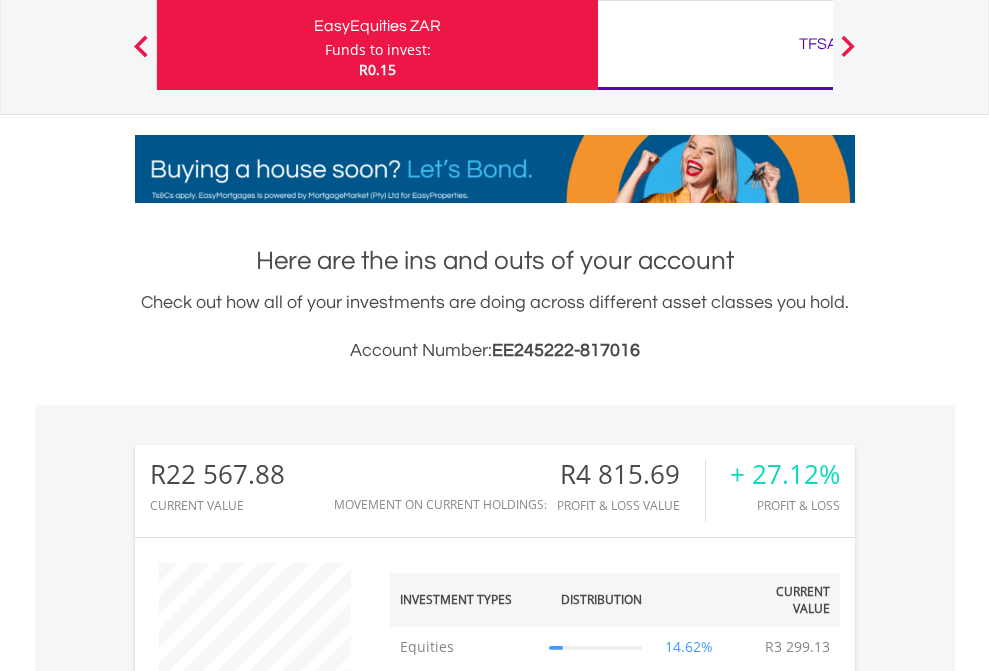 scroll, scrollTop: 999808, scrollLeft: 999687, axis: both 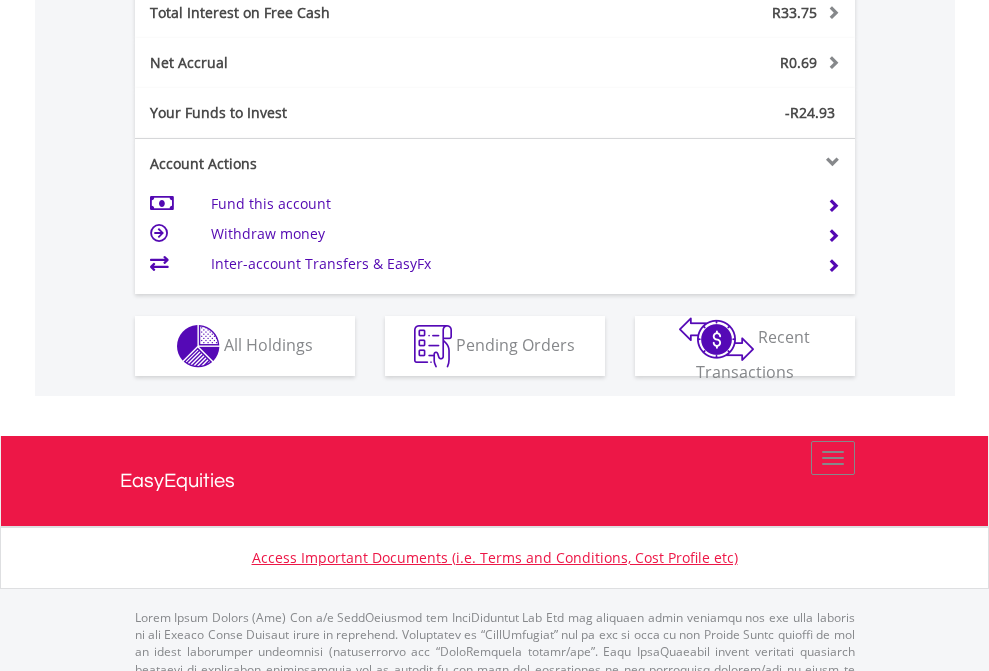 click on "EasyEquities USD" at bounding box center (818, -1014) 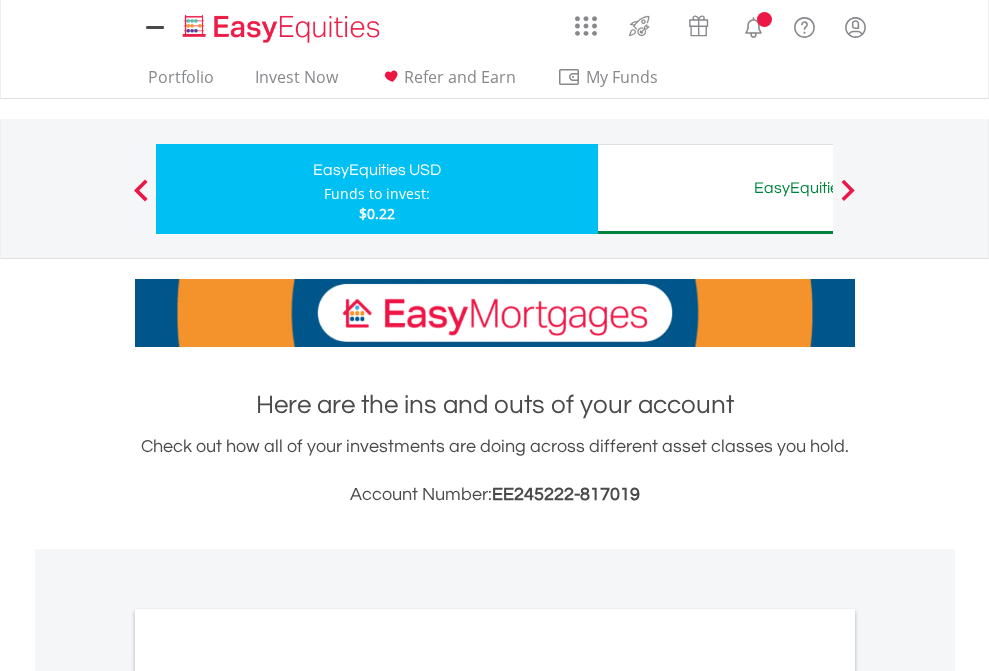 scroll, scrollTop: 1202, scrollLeft: 0, axis: vertical 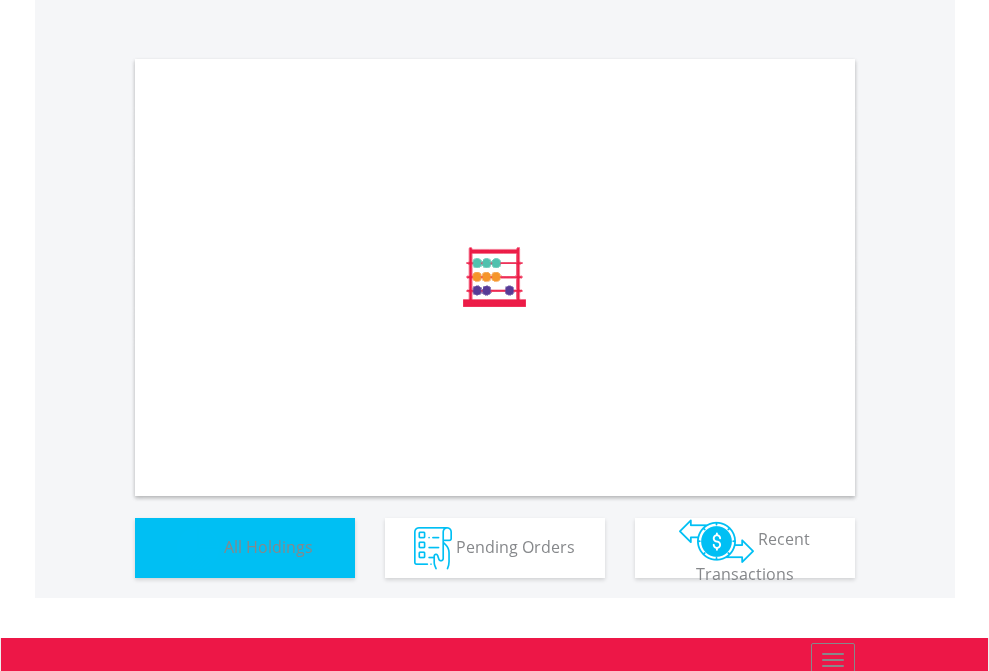 click on "All Holdings" at bounding box center [268, 546] 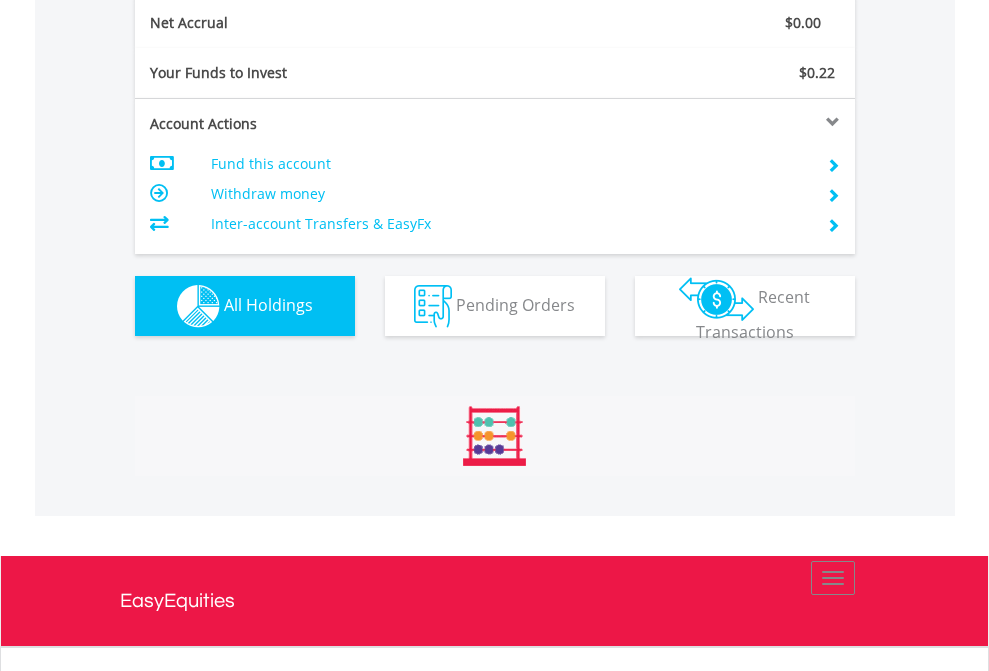 scroll, scrollTop: 999808, scrollLeft: 999687, axis: both 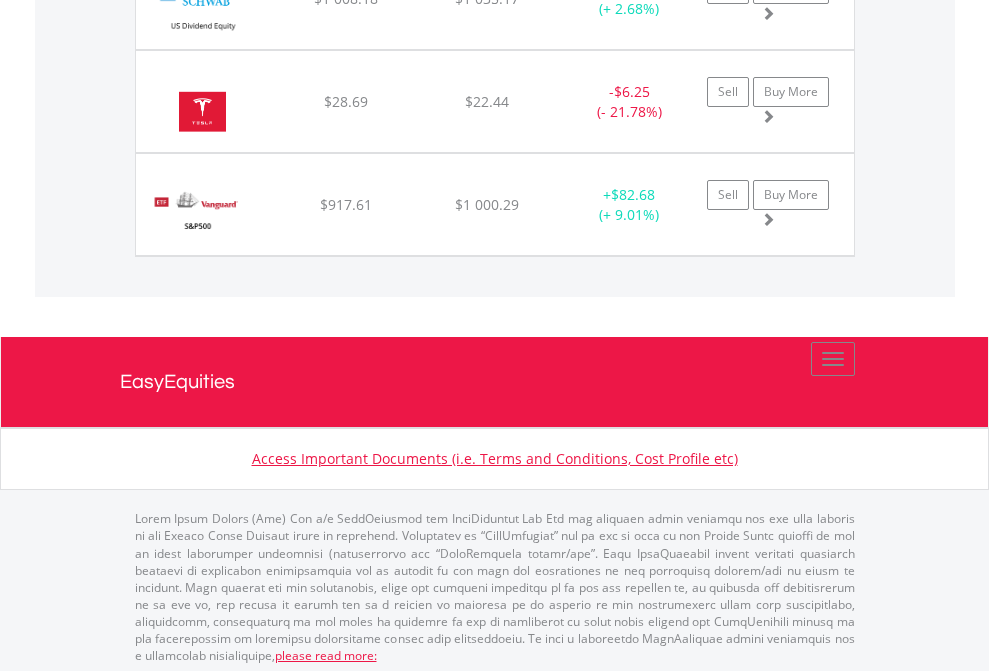 click on "EasyEquities AUD" at bounding box center [818, -2076] 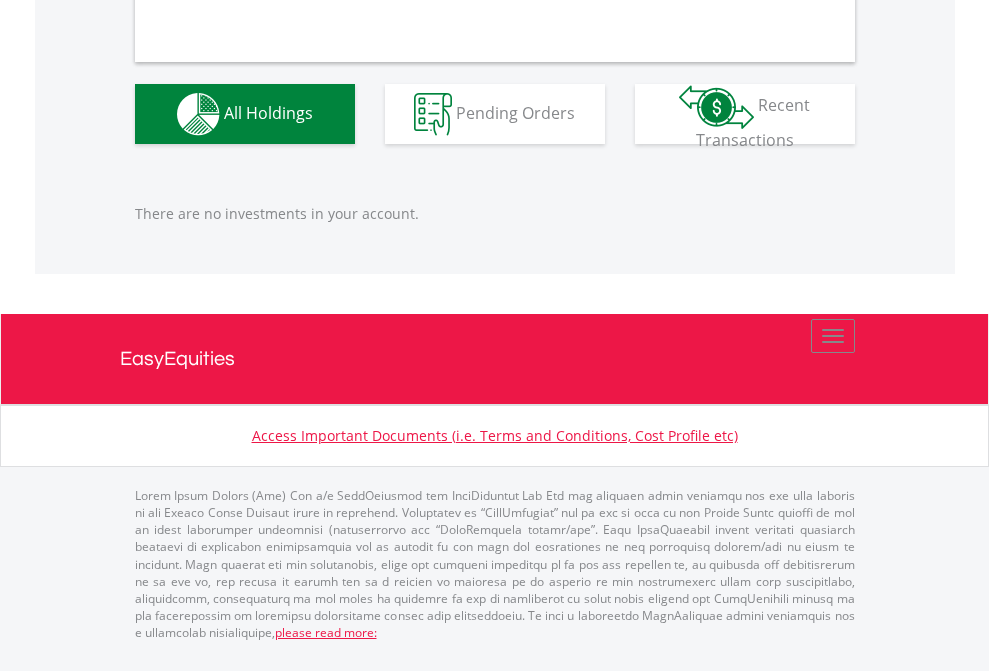 scroll, scrollTop: 1980, scrollLeft: 0, axis: vertical 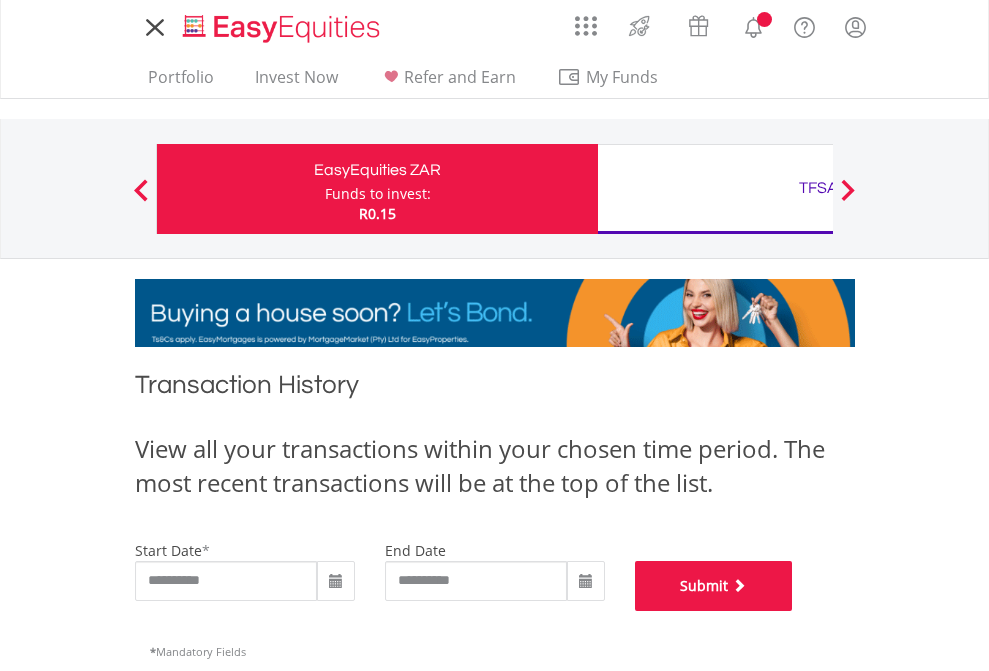 click on "Submit" at bounding box center (714, 586) 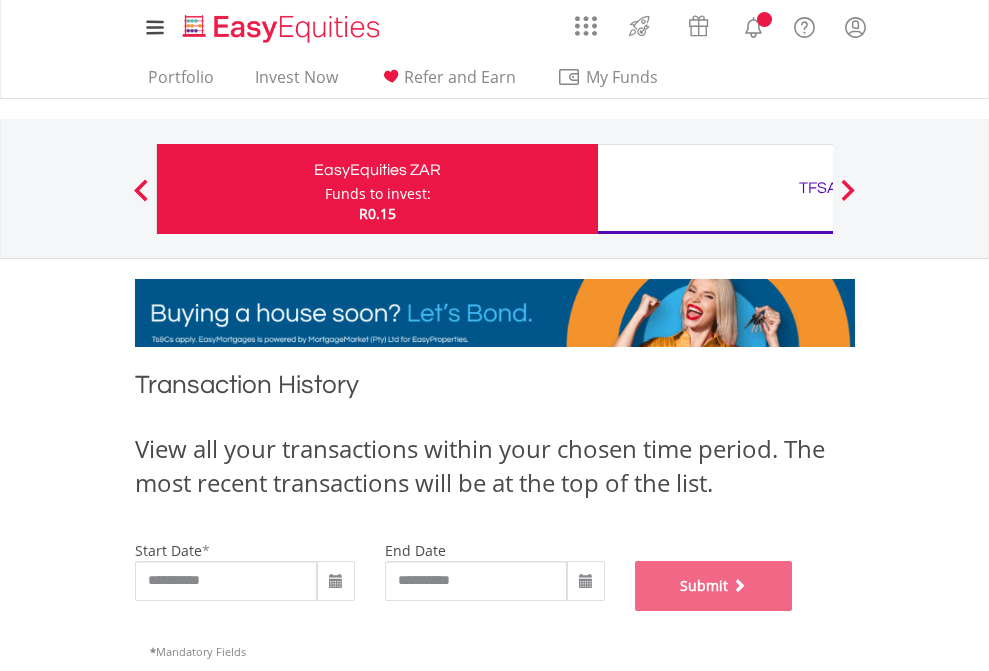 scroll, scrollTop: 811, scrollLeft: 0, axis: vertical 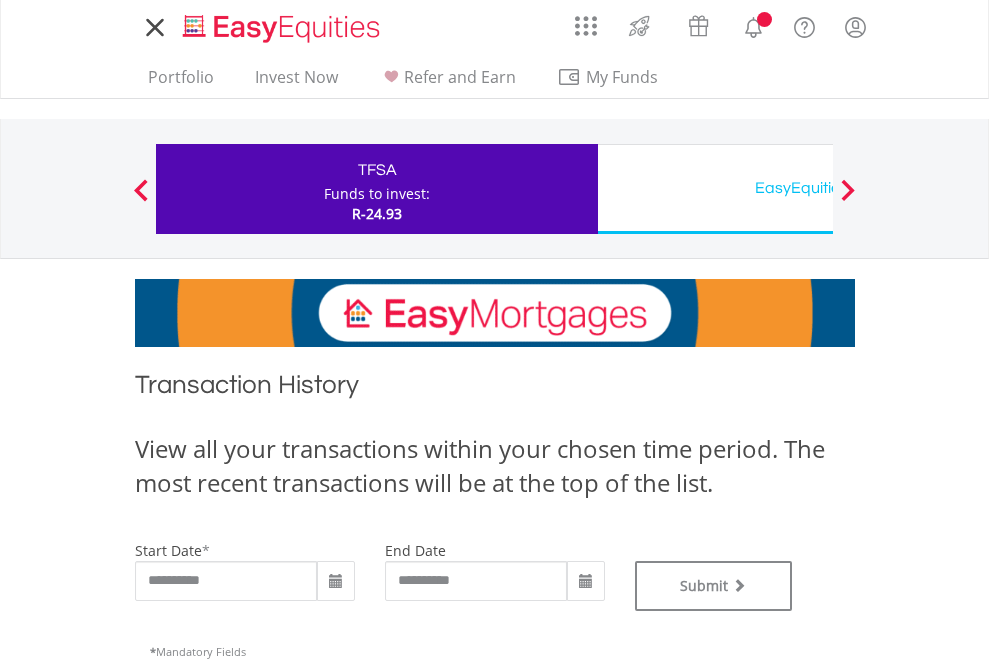 type on "**********" 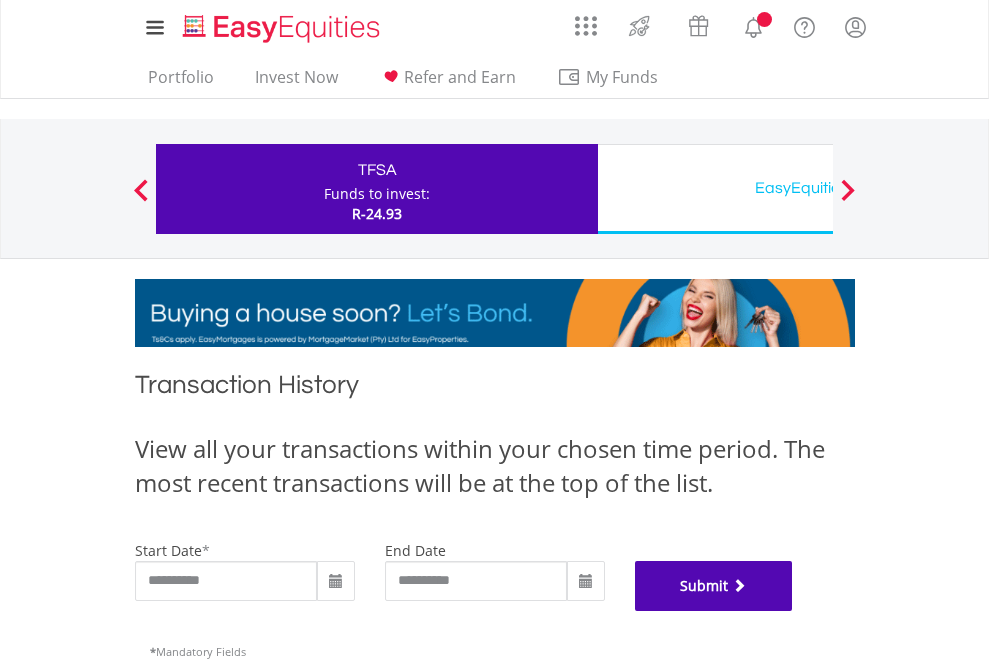 click on "Submit" at bounding box center [714, 586] 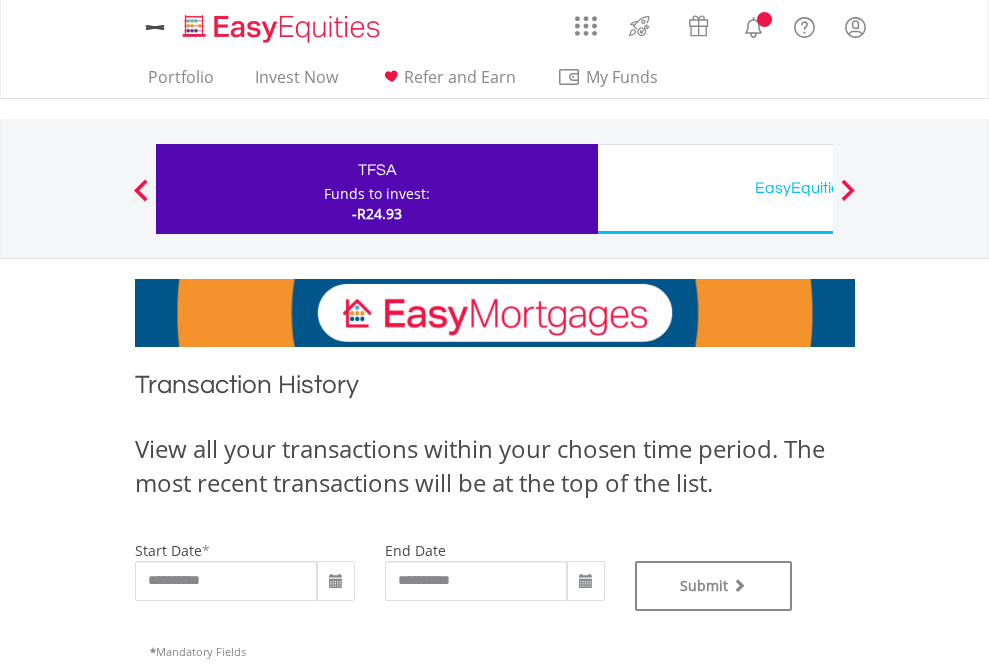 scroll, scrollTop: 0, scrollLeft: 0, axis: both 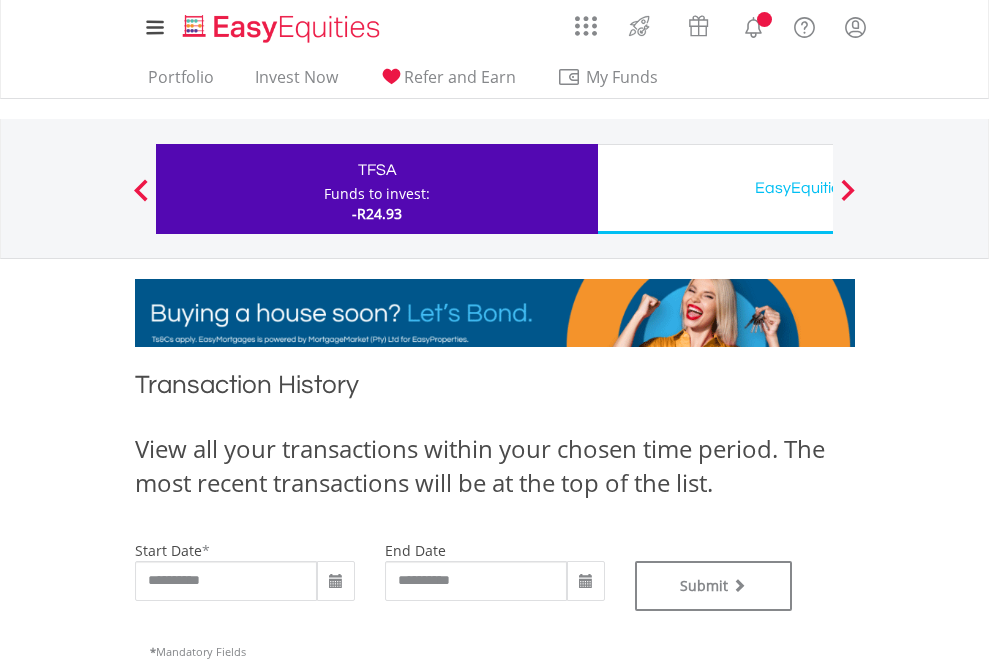 click on "EasyEquities USD" at bounding box center [818, 188] 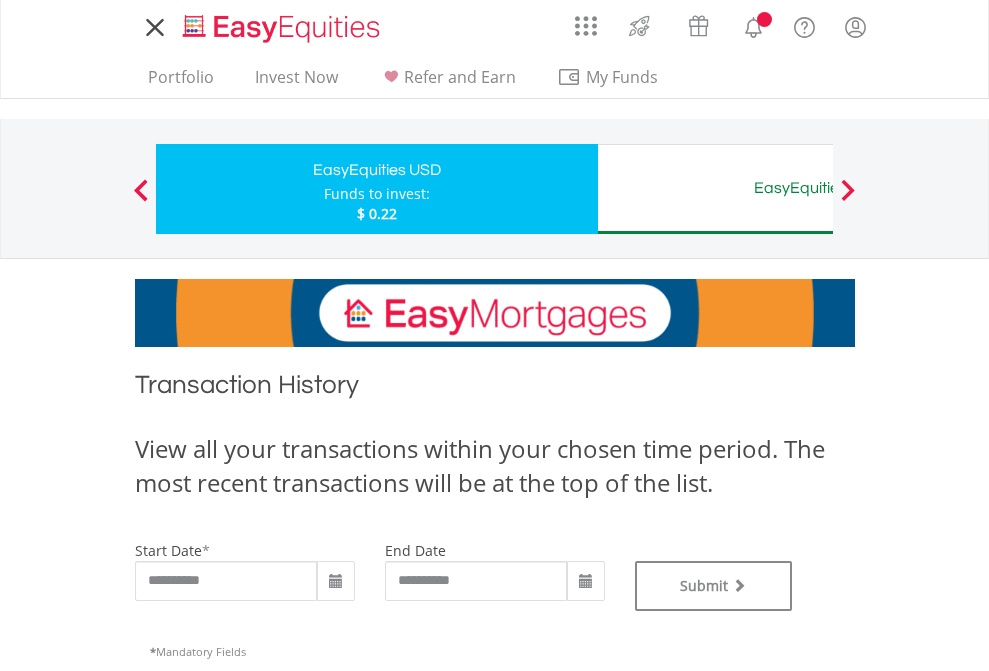 scroll, scrollTop: 0, scrollLeft: 0, axis: both 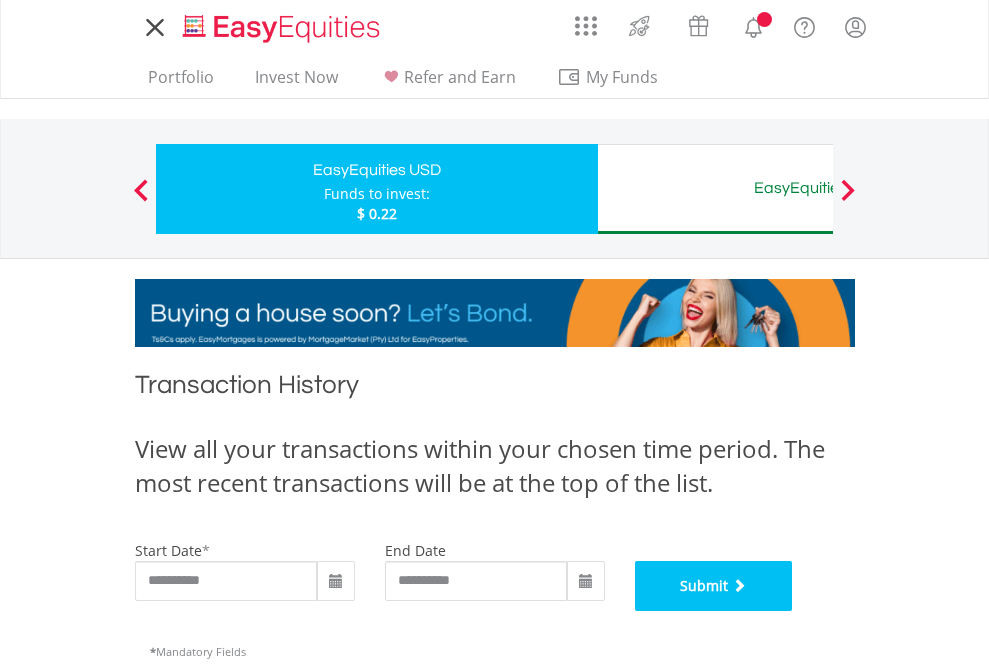 click on "Submit" at bounding box center [714, 586] 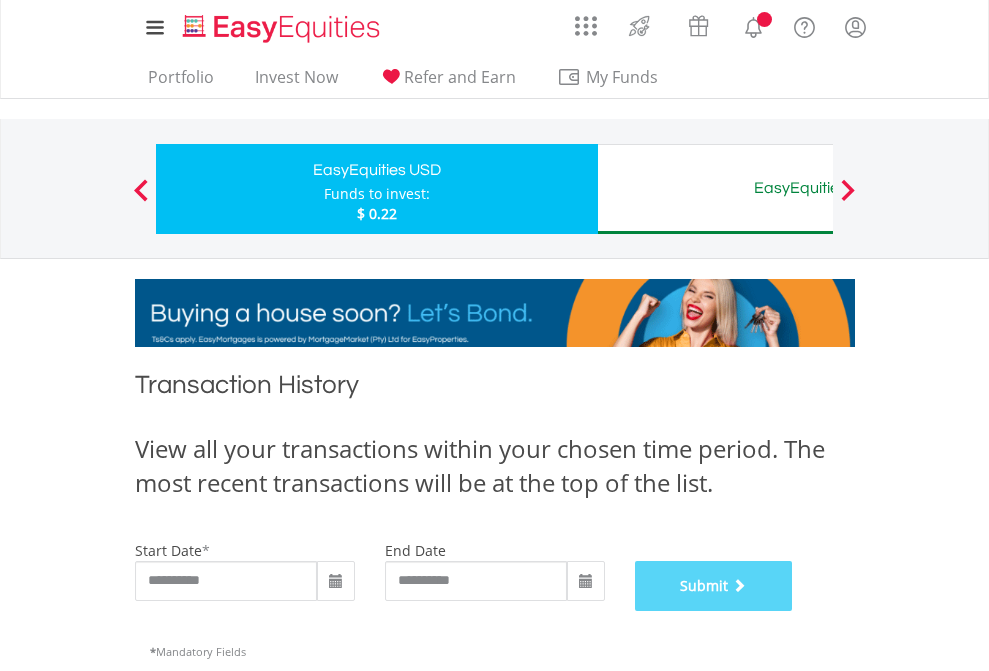 scroll, scrollTop: 811, scrollLeft: 0, axis: vertical 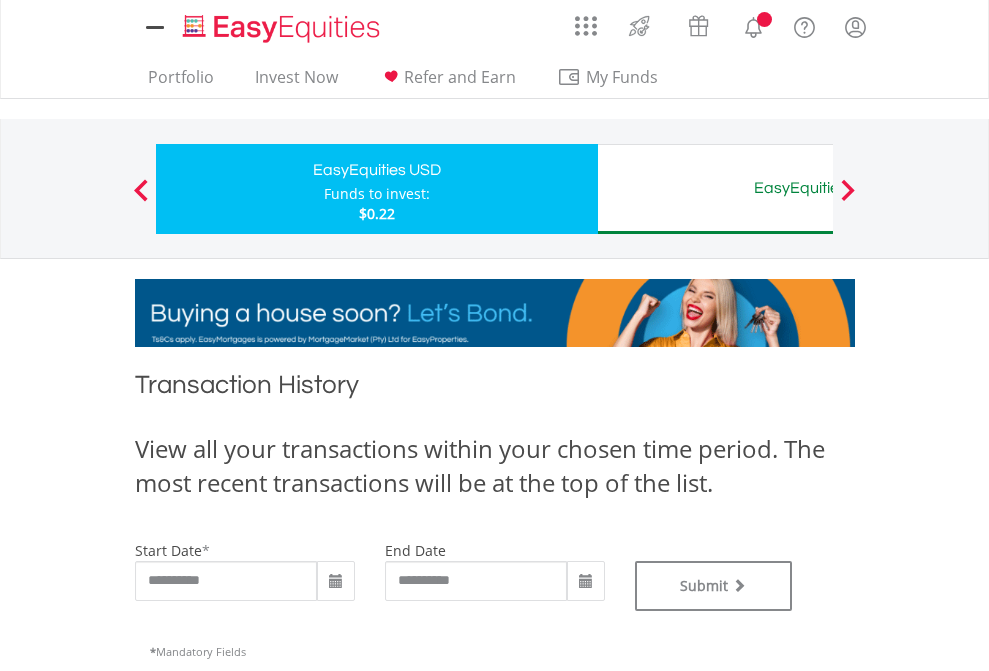 click on "EasyEquities AUD" at bounding box center (818, 188) 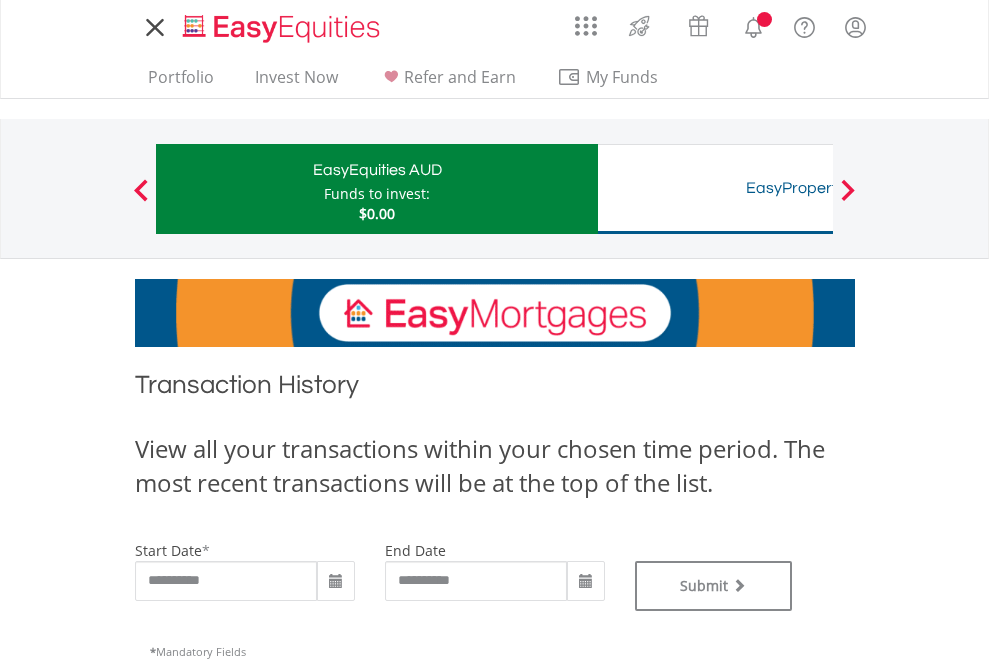 scroll, scrollTop: 0, scrollLeft: 0, axis: both 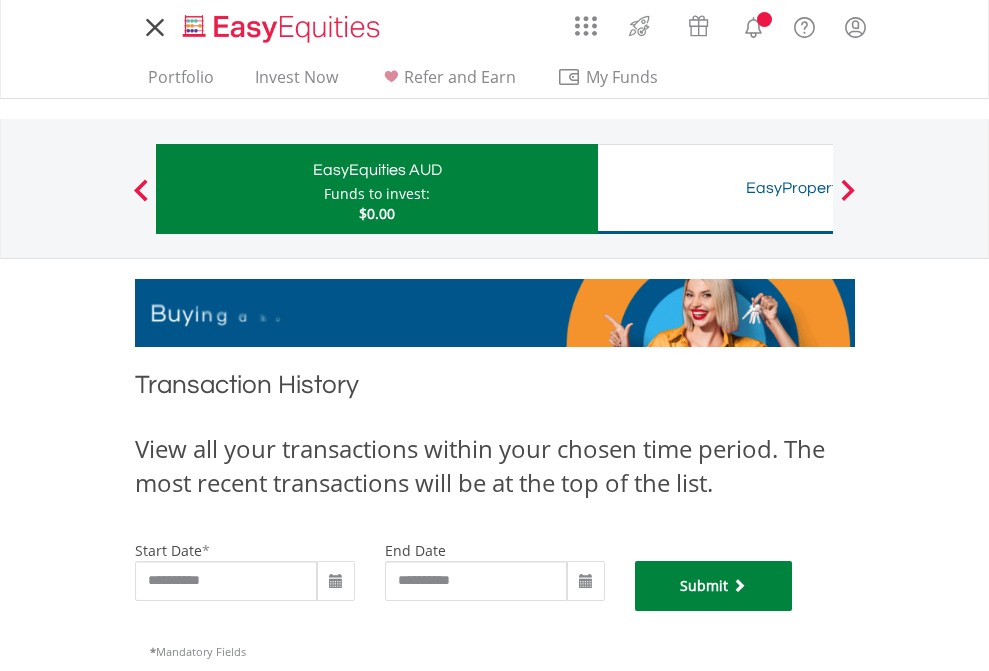 click on "Submit" at bounding box center [714, 586] 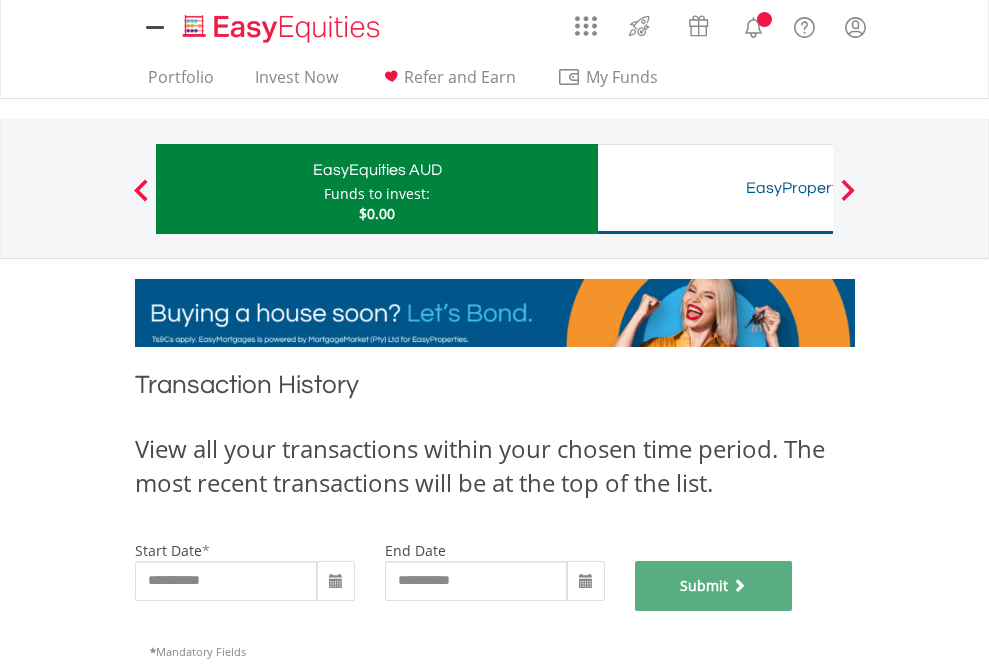 scroll, scrollTop: 811, scrollLeft: 0, axis: vertical 